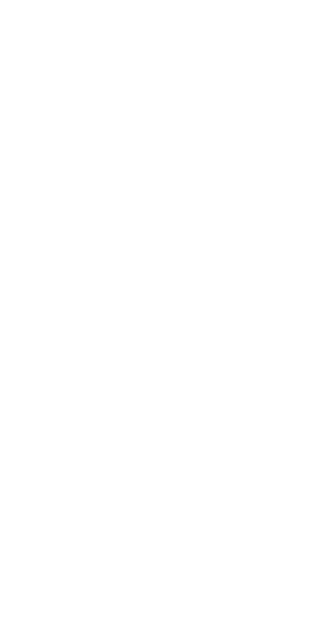scroll, scrollTop: 0, scrollLeft: 0, axis: both 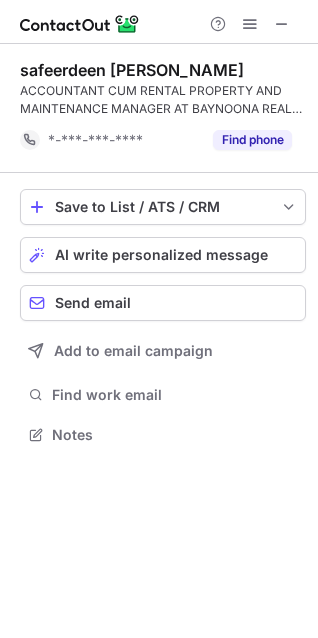 click at bounding box center [282, 24] 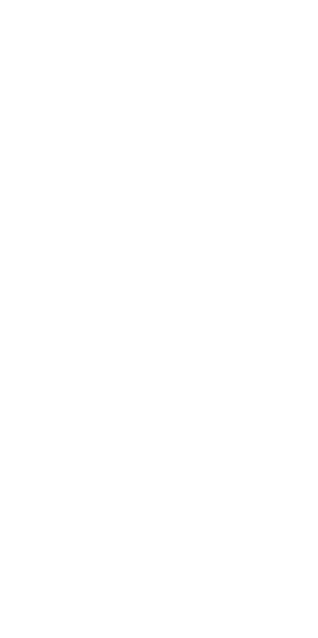 scroll, scrollTop: 0, scrollLeft: 0, axis: both 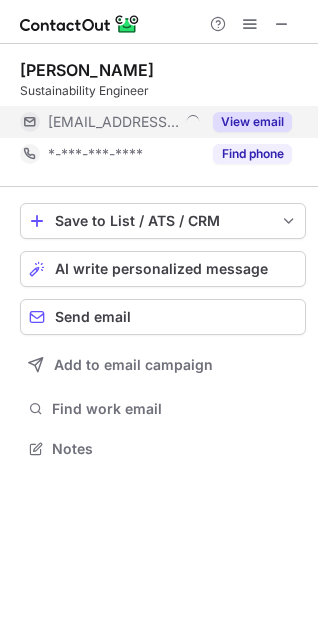 click on "View email" at bounding box center (252, 122) 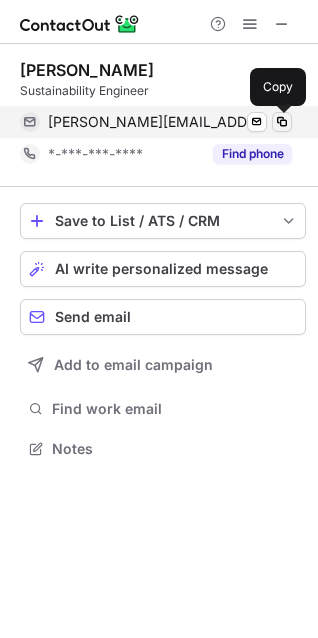 click at bounding box center (282, 122) 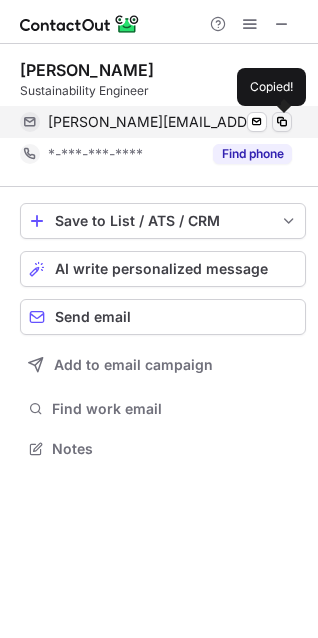 click at bounding box center [282, 122] 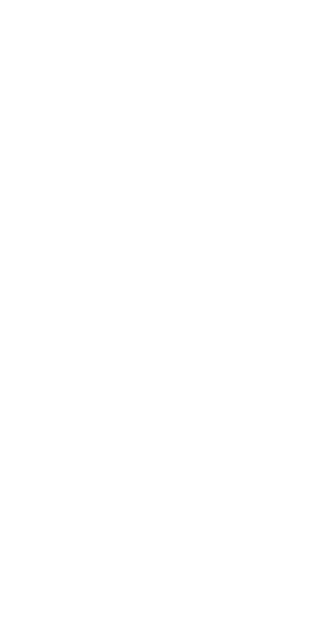scroll, scrollTop: 0, scrollLeft: 0, axis: both 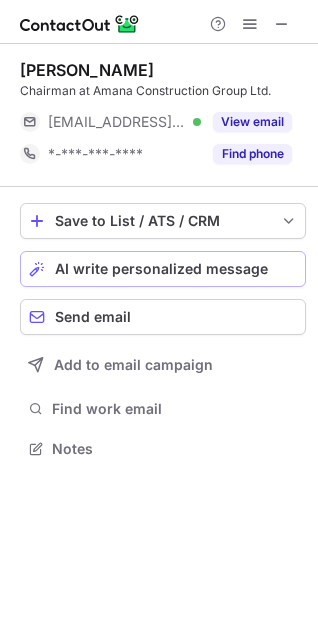 click on "View email" at bounding box center [252, 122] 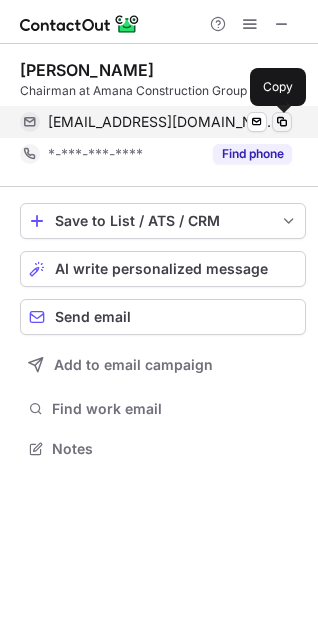 click at bounding box center [282, 122] 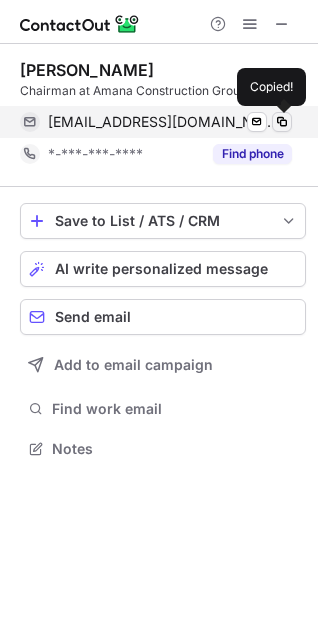 click at bounding box center (282, 122) 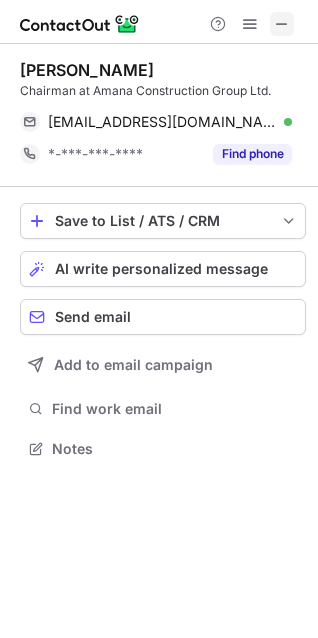 click at bounding box center (282, 24) 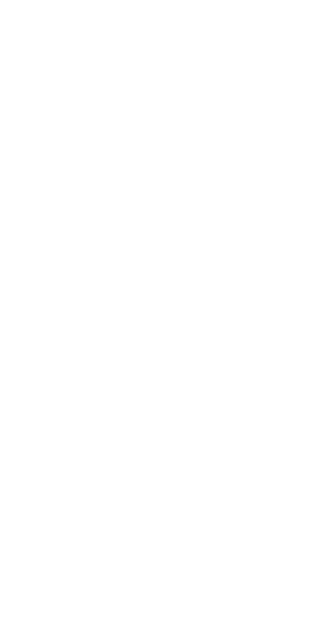 scroll, scrollTop: 0, scrollLeft: 0, axis: both 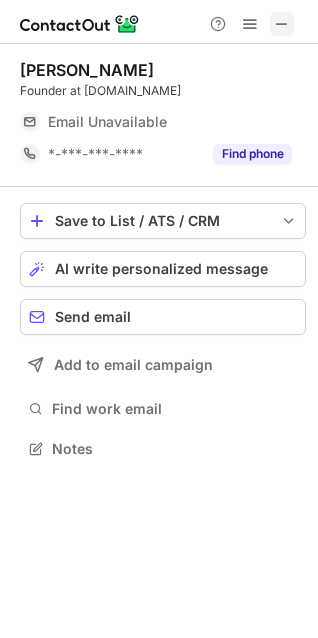 click at bounding box center (282, 24) 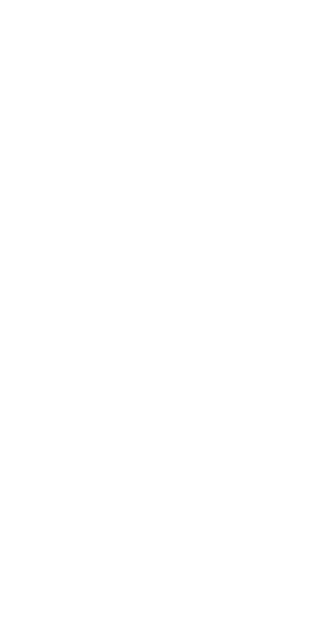 scroll, scrollTop: 0, scrollLeft: 0, axis: both 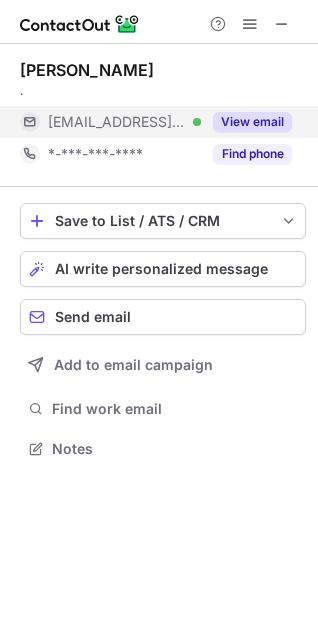 click on "View email" at bounding box center [252, 122] 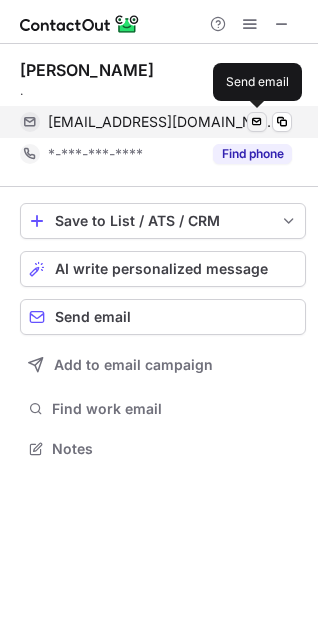 click at bounding box center [282, 122] 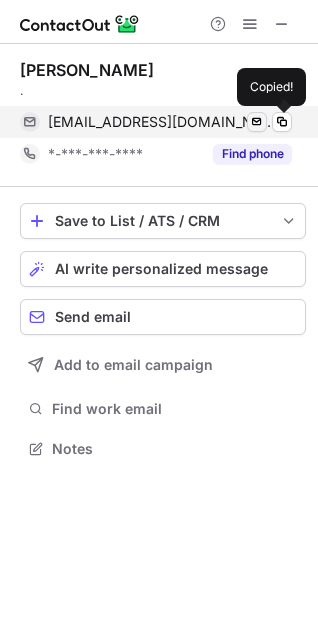click at bounding box center [282, 122] 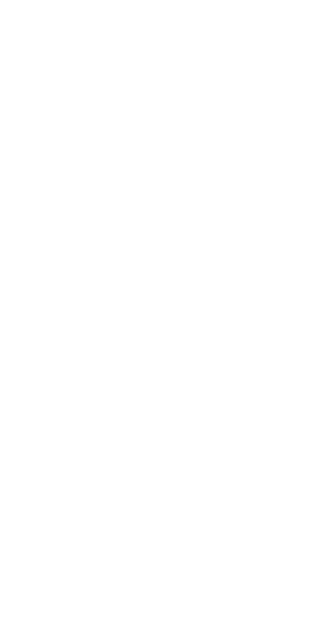 scroll, scrollTop: 0, scrollLeft: 0, axis: both 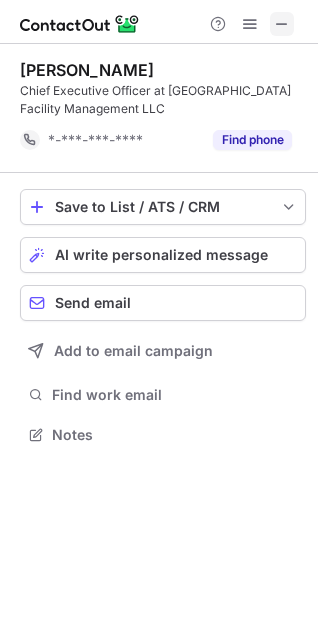click at bounding box center [282, 24] 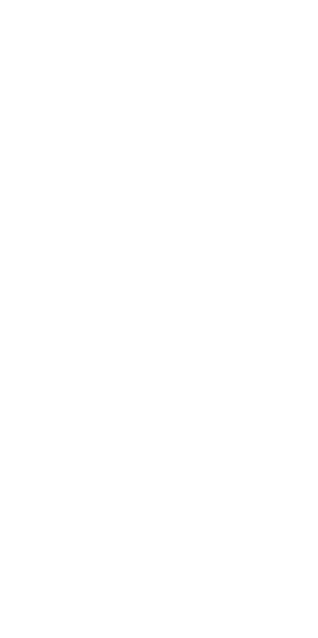 scroll, scrollTop: 0, scrollLeft: 0, axis: both 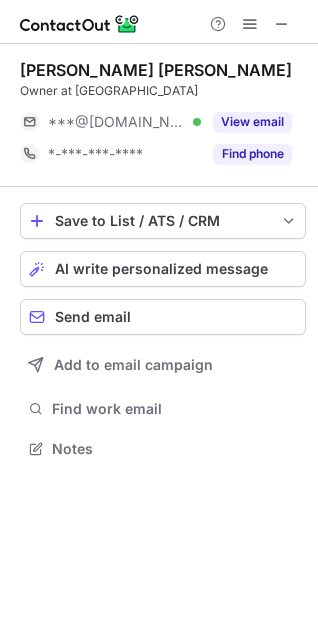 click on "View email" at bounding box center (252, 122) 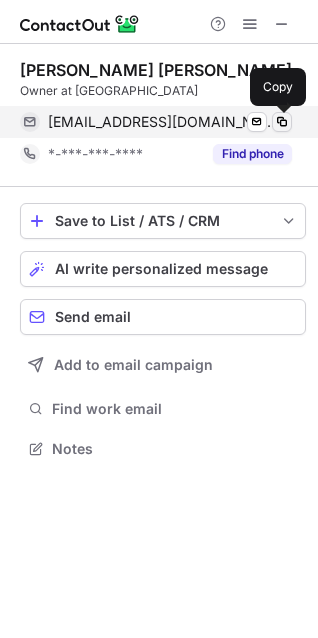 click at bounding box center (282, 122) 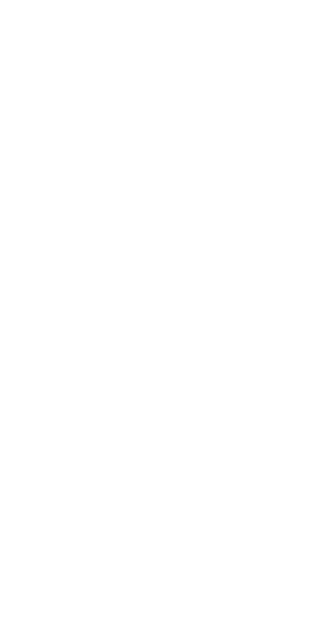scroll, scrollTop: 0, scrollLeft: 0, axis: both 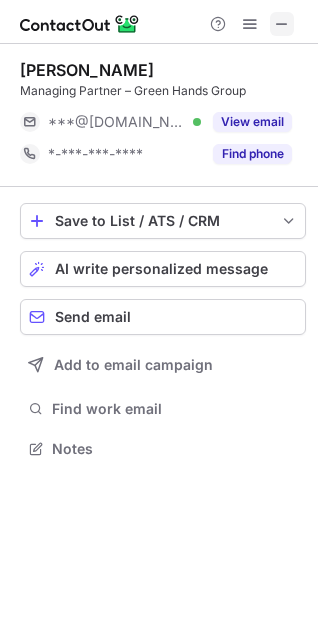 click at bounding box center [282, 24] 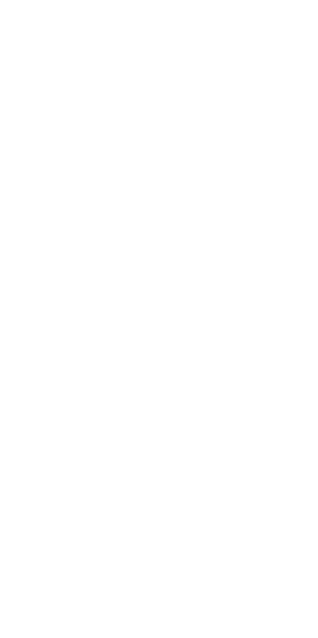 scroll, scrollTop: 0, scrollLeft: 0, axis: both 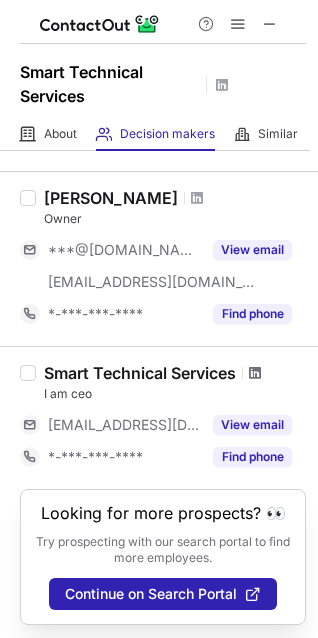 click at bounding box center [255, 373] 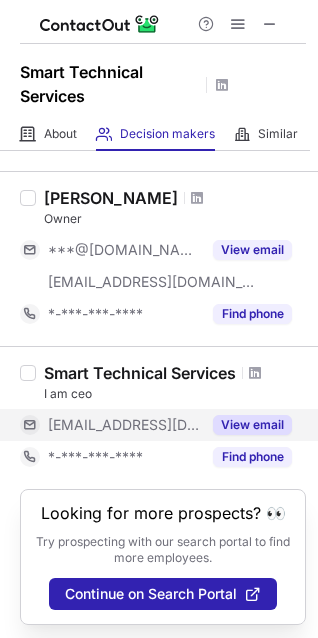 click on "View email" at bounding box center (252, 425) 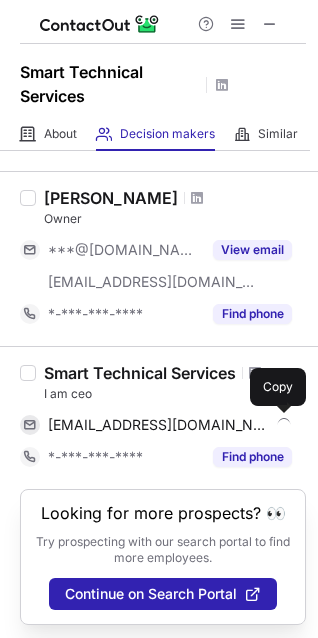 click at bounding box center (282, 425) 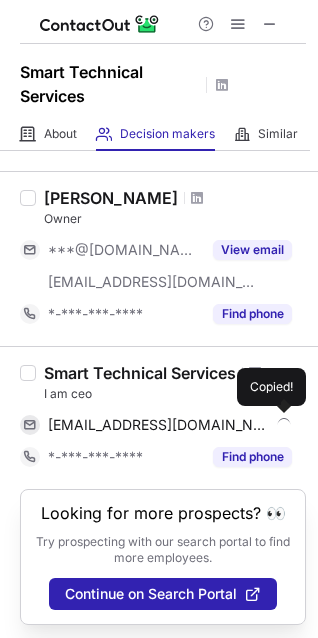 click at bounding box center (282, 425) 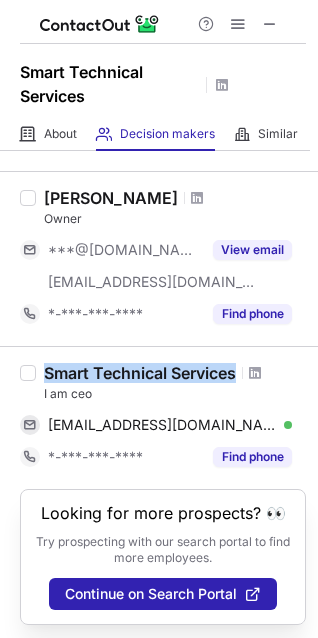 drag, startPoint x: 43, startPoint y: 367, endPoint x: 239, endPoint y: 357, distance: 196.25494 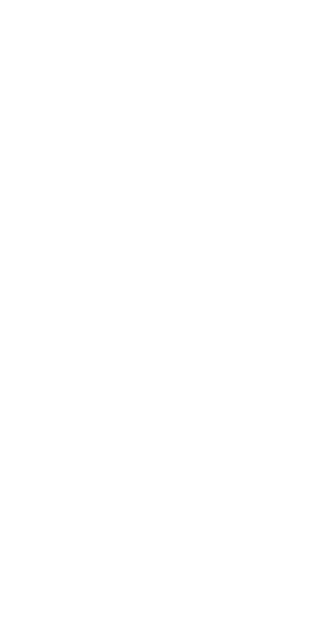 scroll, scrollTop: 0, scrollLeft: 0, axis: both 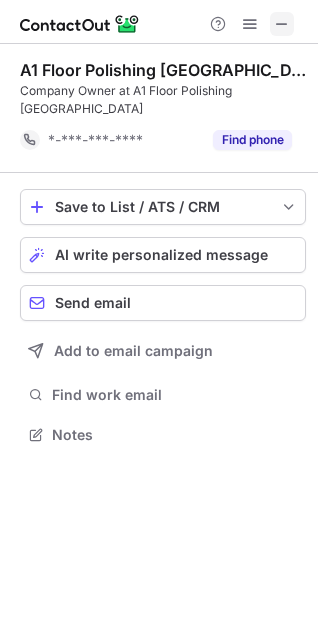 click at bounding box center (282, 24) 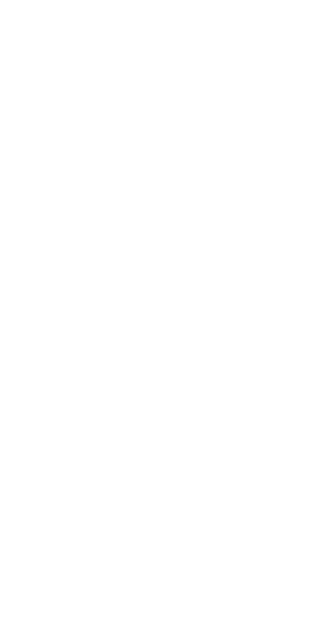 scroll, scrollTop: 0, scrollLeft: 0, axis: both 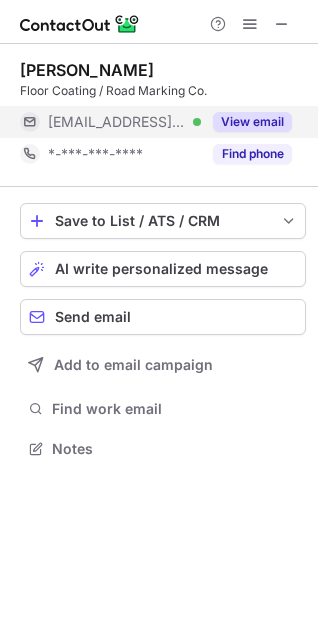 click on "View email" at bounding box center (252, 122) 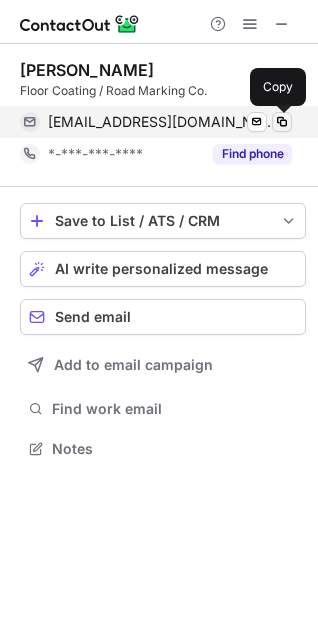 click at bounding box center (282, 122) 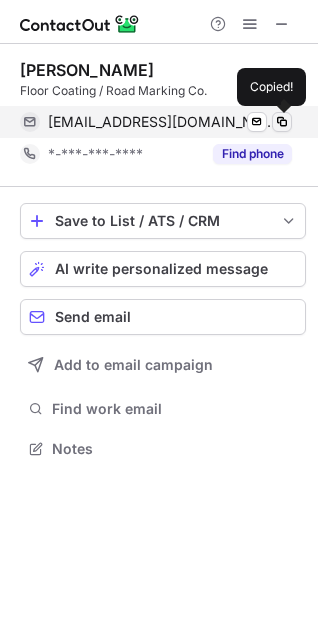 click at bounding box center (282, 122) 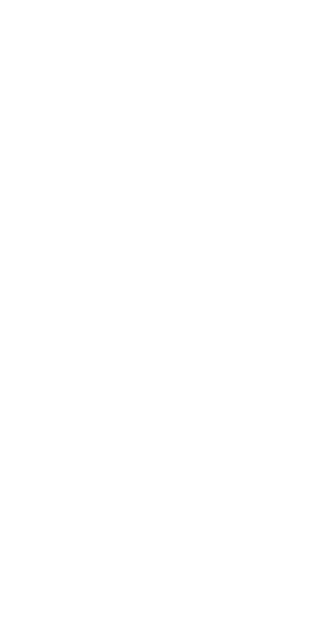scroll, scrollTop: 0, scrollLeft: 0, axis: both 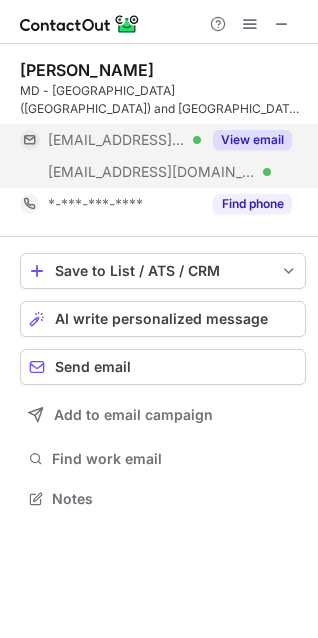 click on "View email" at bounding box center (252, 140) 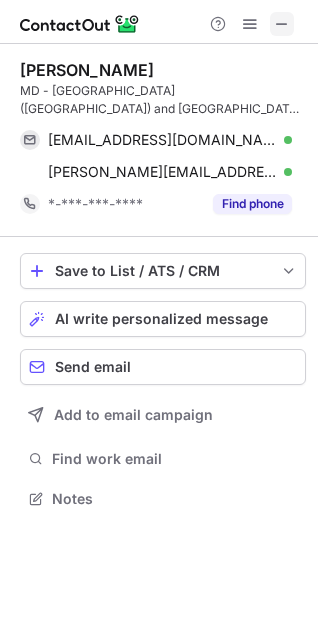 click at bounding box center [282, 24] 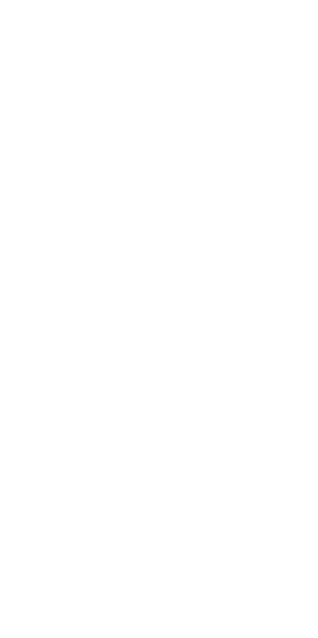 scroll, scrollTop: 0, scrollLeft: 0, axis: both 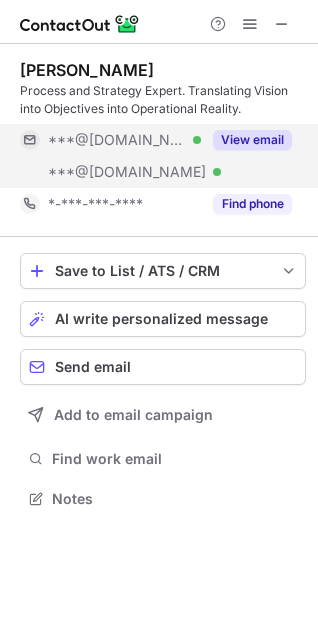 click on "View email" at bounding box center (252, 140) 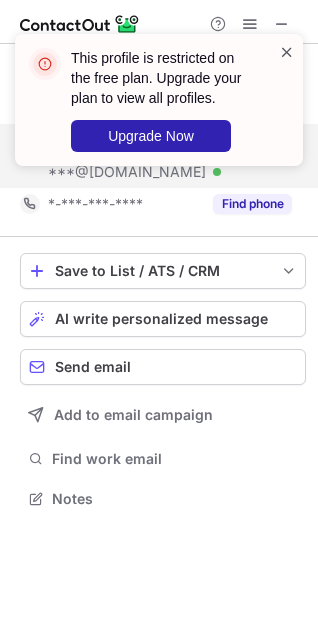 click at bounding box center (287, 52) 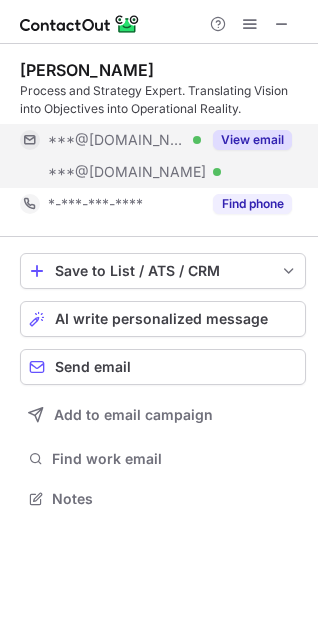 click on "View email" at bounding box center (252, 140) 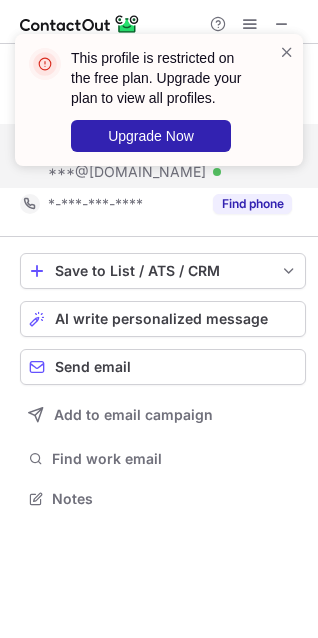 drag, startPoint x: 288, startPoint y: 49, endPoint x: 284, endPoint y: 33, distance: 16.492422 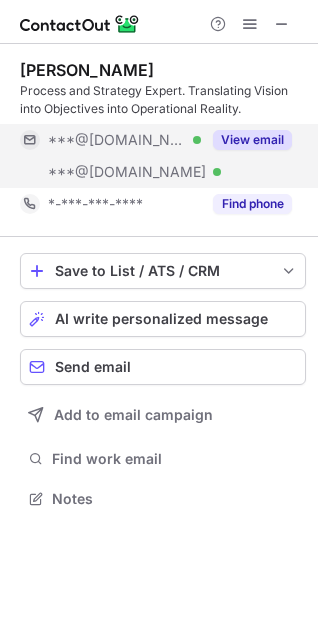 click on "This profile is restricted on the free plan. Upgrade your plan to view all profiles. Upgrade Now" at bounding box center [159, 108] 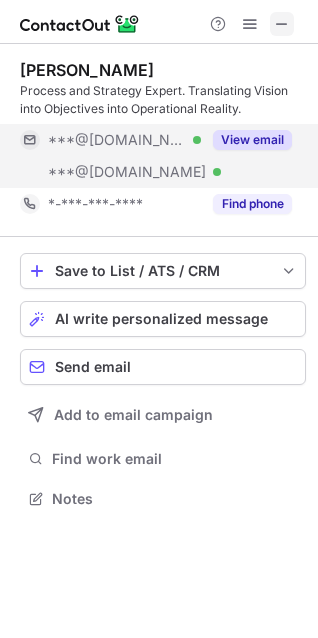 click at bounding box center [282, 24] 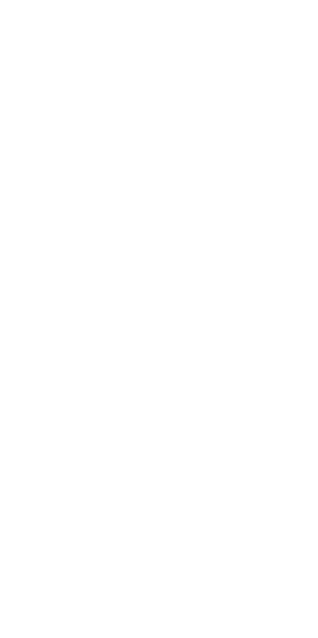scroll, scrollTop: 0, scrollLeft: 0, axis: both 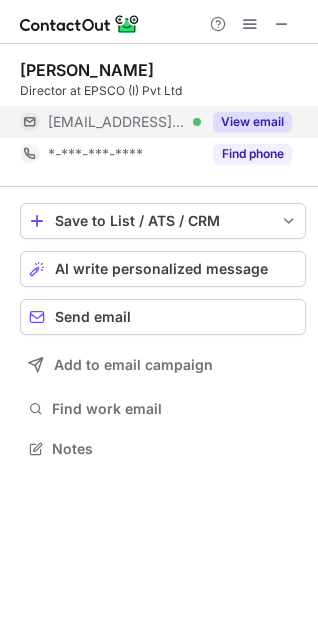 click on "View email" at bounding box center [252, 122] 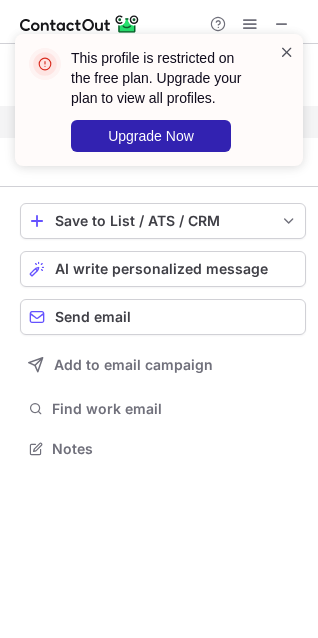 click at bounding box center (287, 52) 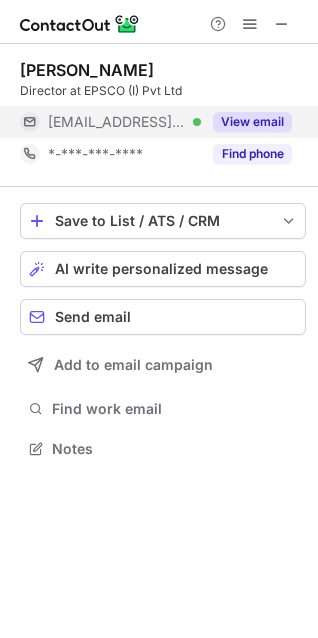 click on "View email" at bounding box center [252, 122] 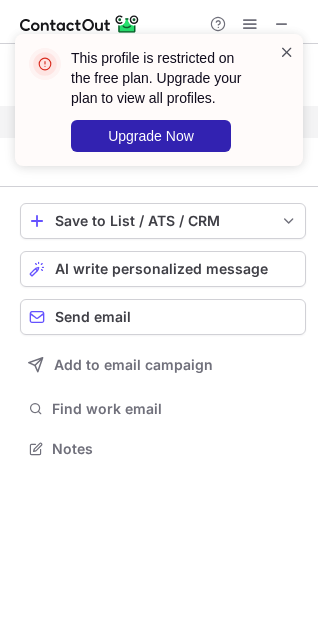 click at bounding box center (287, 52) 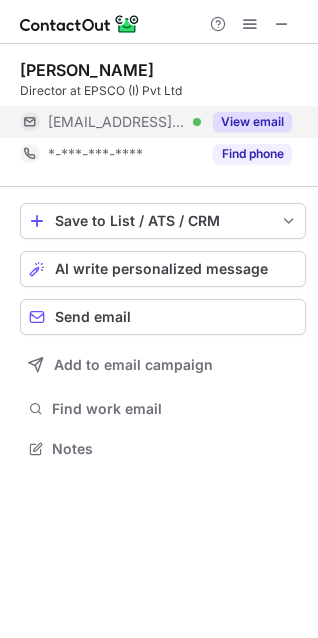 click at bounding box center [159, 22] 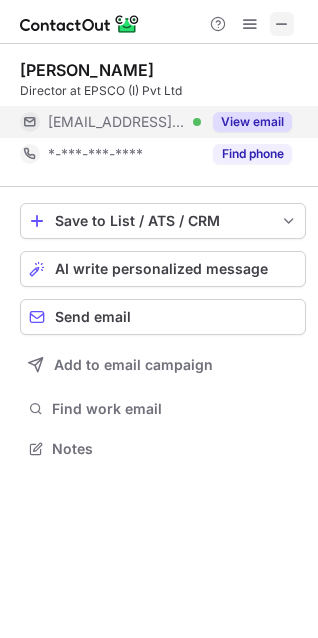click at bounding box center (282, 24) 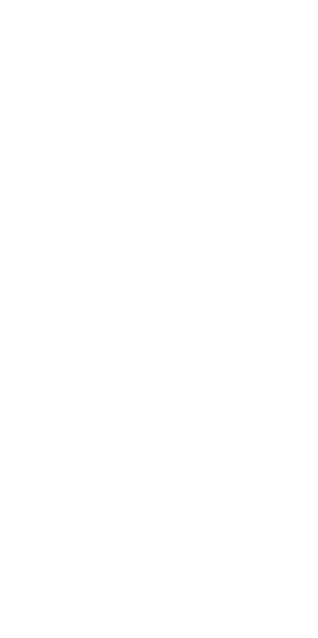 scroll, scrollTop: 0, scrollLeft: 0, axis: both 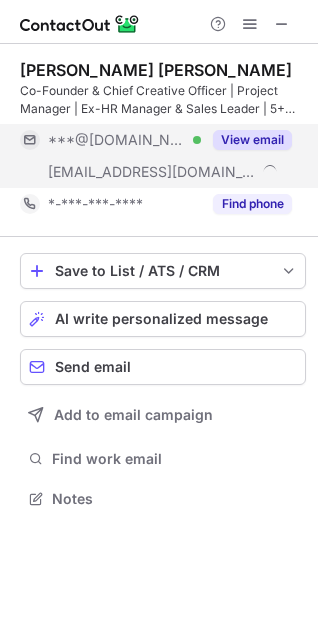 click on "View email" at bounding box center [252, 140] 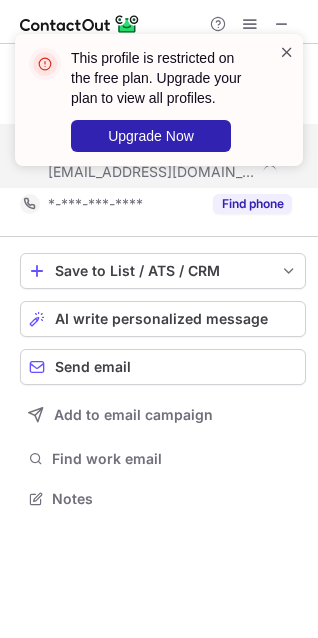 click at bounding box center [287, 52] 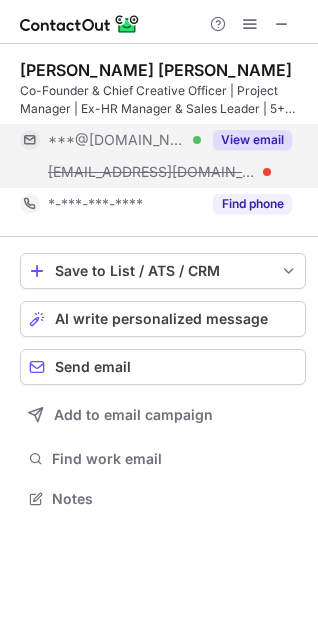 click on "View email" at bounding box center [252, 140] 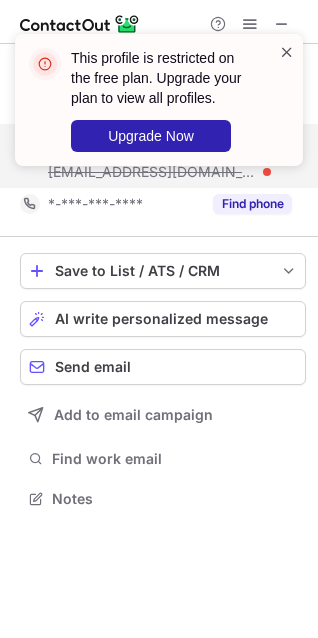 click at bounding box center (287, 52) 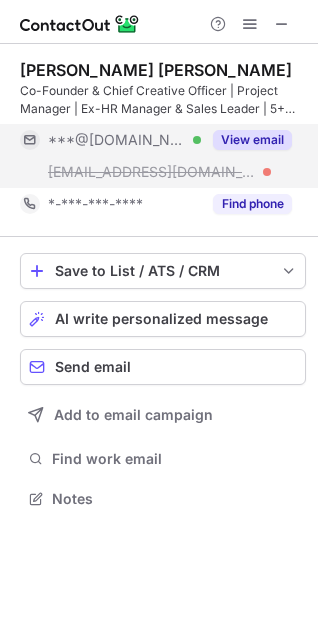 click at bounding box center (287, 52) 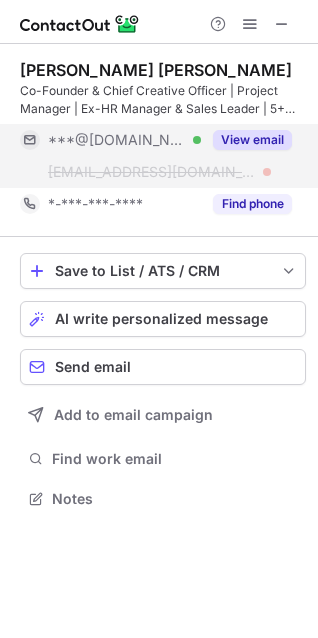 click on "This profile is restricted on the free plan. Upgrade your plan to view all profiles. Upgrade Now" at bounding box center (159, 34) 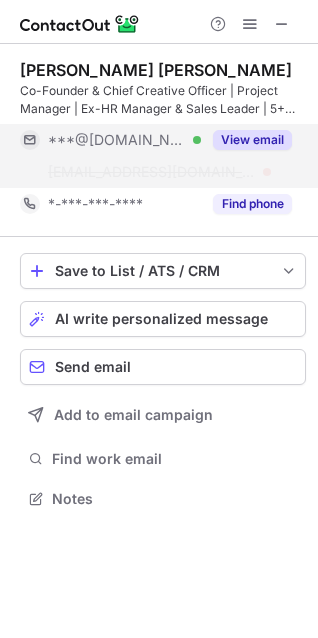 click at bounding box center (282, 24) 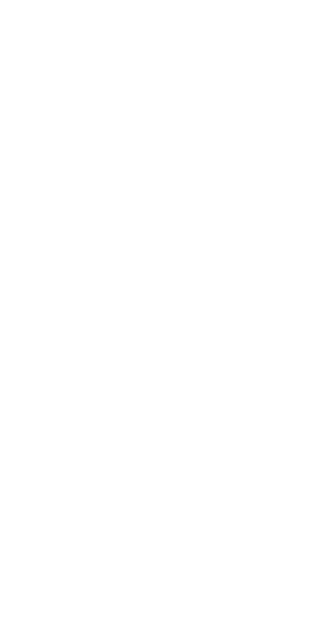 scroll, scrollTop: 0, scrollLeft: 0, axis: both 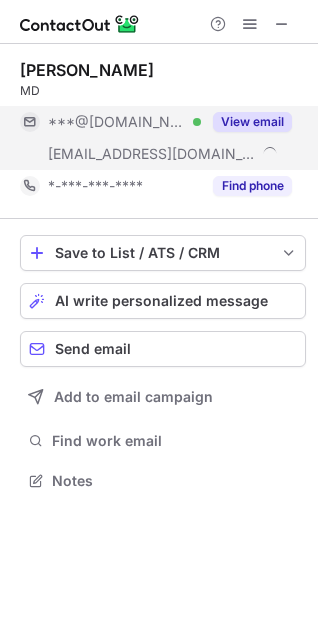 click on "View email" at bounding box center (252, 122) 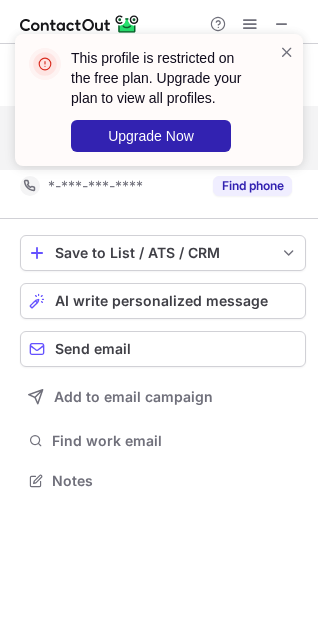 click at bounding box center [287, 52] 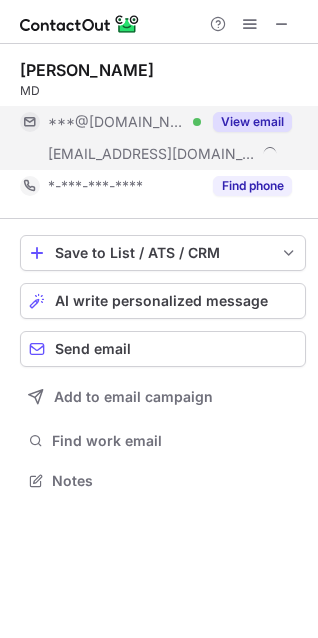 click on "This profile is restricted on the free plan. Upgrade your plan to view all profiles. Upgrade Now" at bounding box center (159, 34) 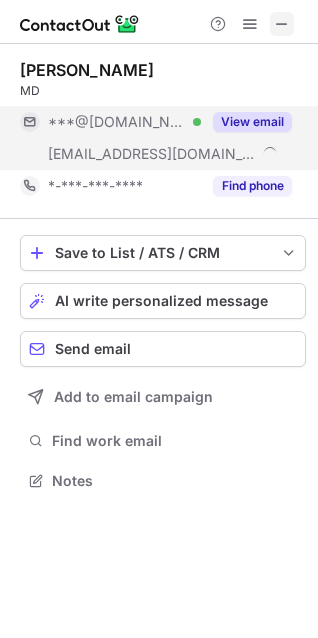 click at bounding box center (282, 24) 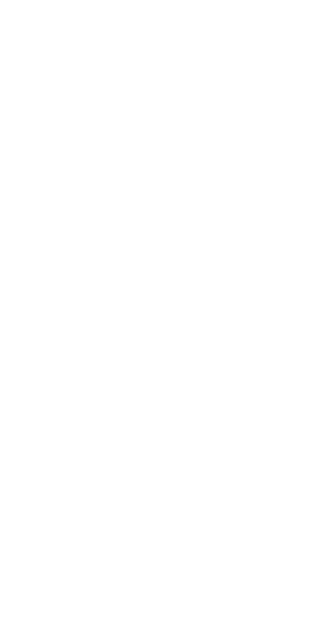 scroll, scrollTop: 0, scrollLeft: 0, axis: both 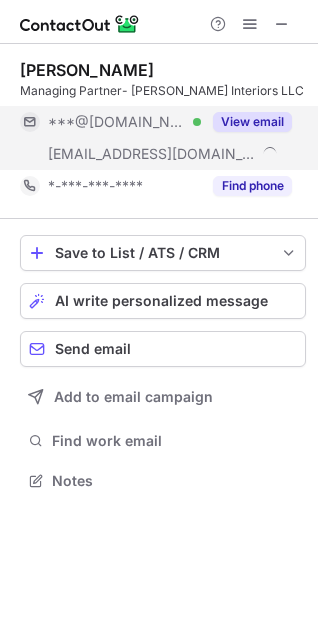 click on "View email" at bounding box center [252, 122] 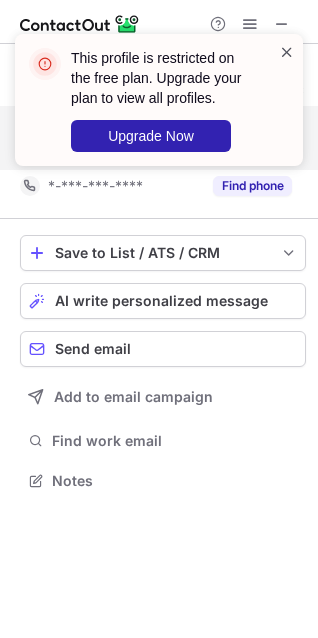 click at bounding box center [287, 52] 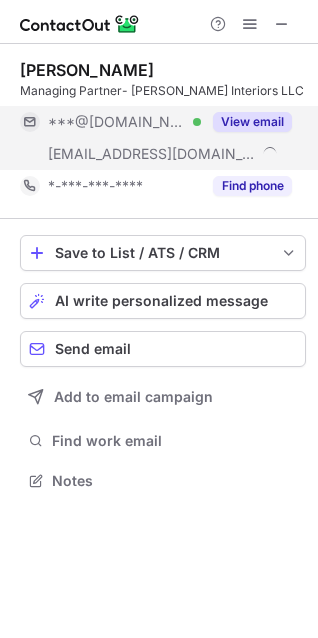 click on "This profile is restricted on the free plan. Upgrade your plan to view all profiles. Upgrade Now Ajit Singh Managing Partner- Aashna Interiors LLC ***@hotmail.com Verified ***@aaashi.com View email *-***-***-**** Find phone Save to List / ATS / CRM List Select Lever Connect Greenhouse Connect Salesforce Connect Hubspot Connect Bullhorn Connect Zapier (100+ Applications) Connect Request a new integration AI write personalized message Send email Add to email campaign Find work email Notes" at bounding box center [159, 319] 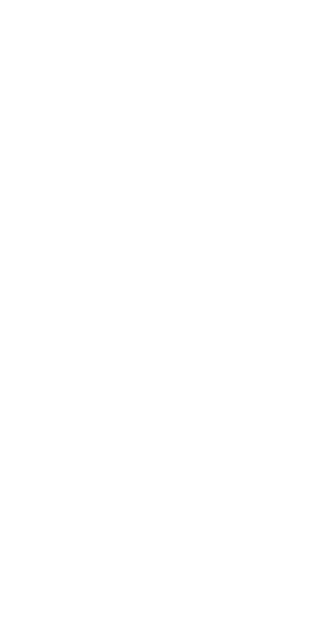 scroll, scrollTop: 0, scrollLeft: 0, axis: both 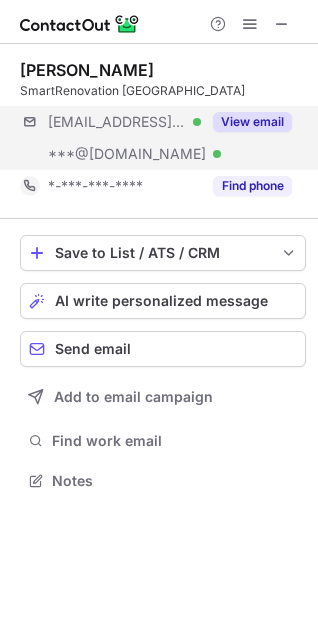 click on "View email" at bounding box center (252, 122) 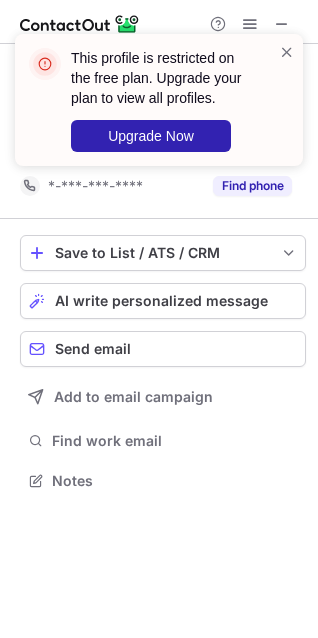 click at bounding box center [287, 52] 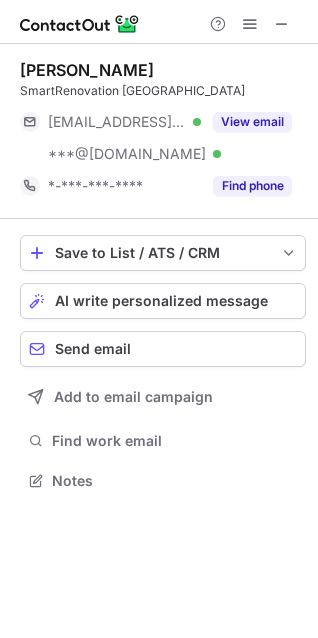 click at bounding box center (287, 52) 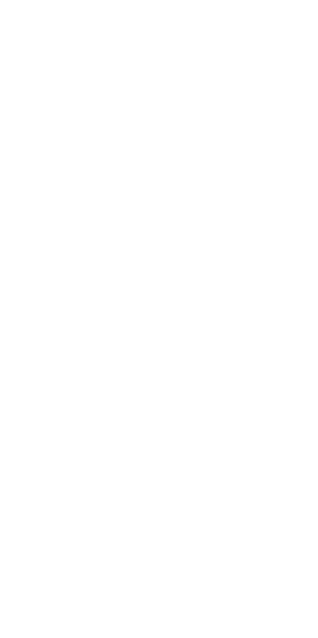 scroll, scrollTop: 0, scrollLeft: 0, axis: both 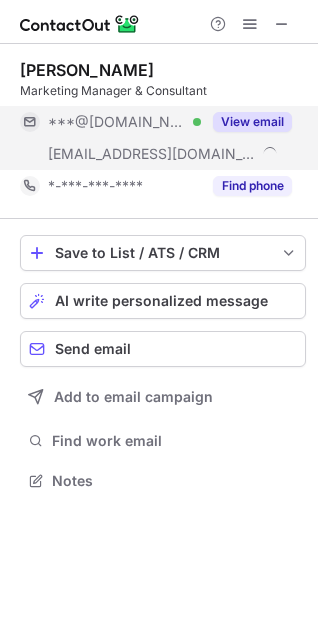 click on "View email" at bounding box center (252, 122) 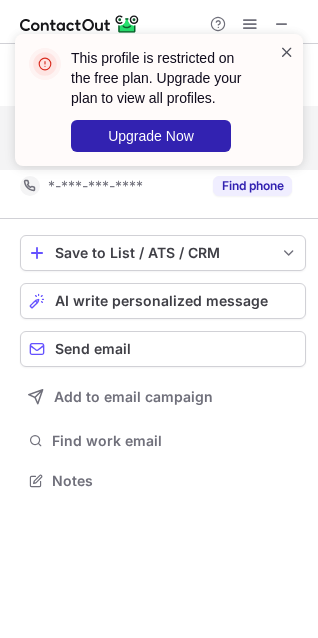 click at bounding box center (287, 52) 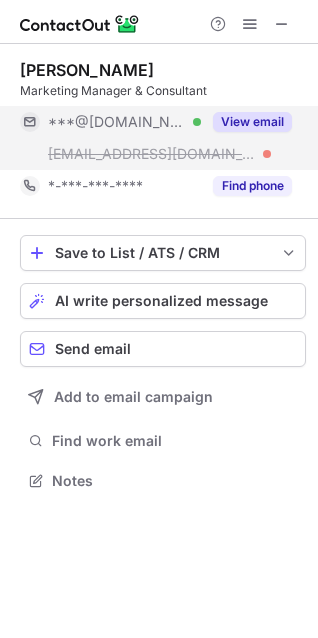 click on "[PERSON_NAME] Marketing Manager & Consultant ***@[DOMAIN_NAME] Verified [EMAIL_ADDRESS][DOMAIN_NAME] View email *-***-***-**** Find phone" at bounding box center [163, 131] 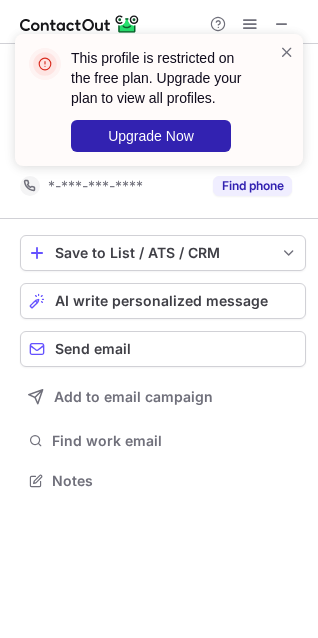 scroll, scrollTop: 434, scrollLeft: 318, axis: both 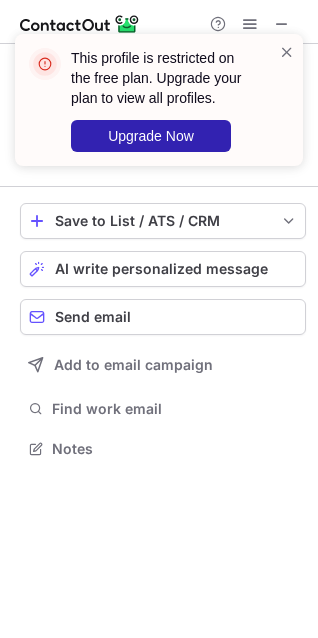 click at bounding box center (287, 52) 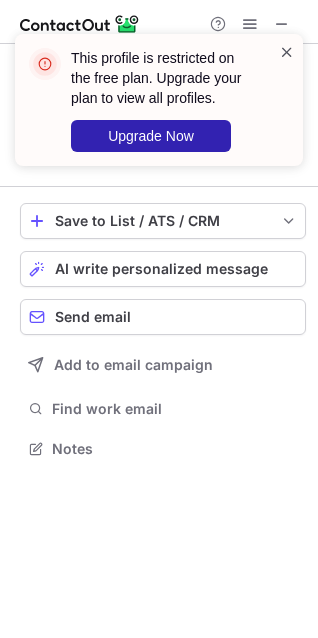 click on "This profile is restricted on the free plan. Upgrade your plan to view all profiles. Upgrade Now" at bounding box center [159, 108] 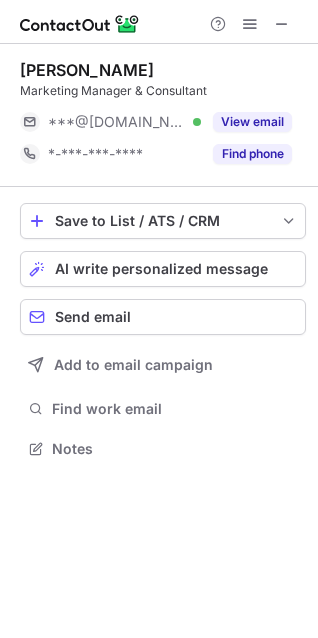 click on "This profile is restricted on the free plan. Upgrade your plan to view all profiles. Upgrade Now" at bounding box center (159, 108) 